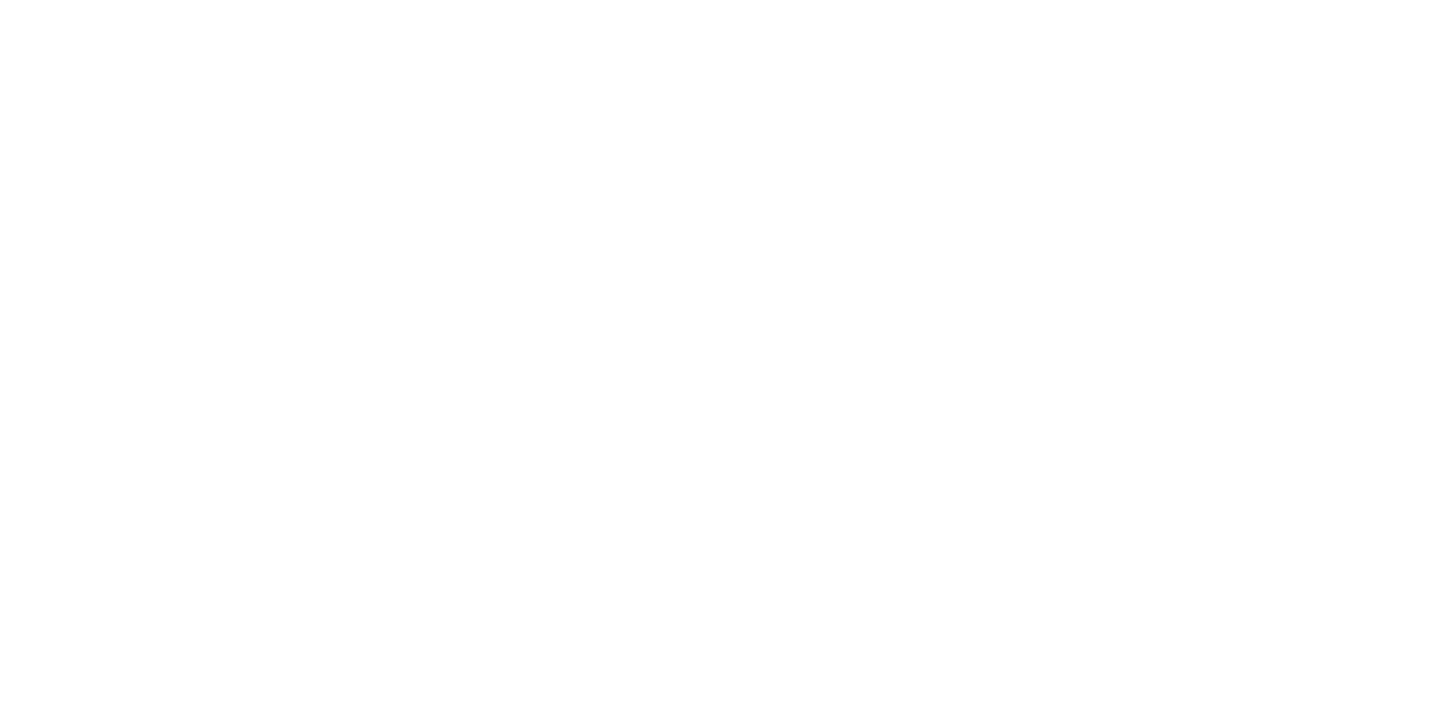 scroll, scrollTop: 0, scrollLeft: 0, axis: both 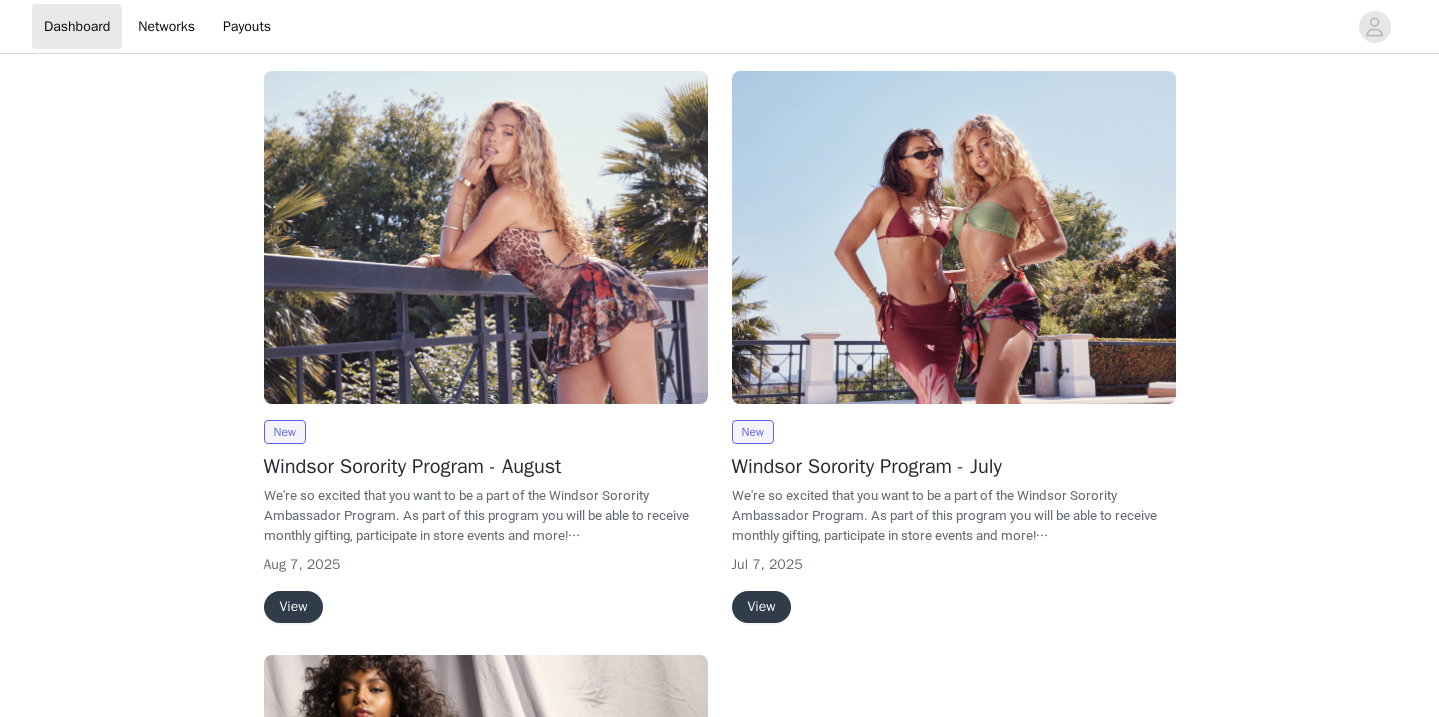 click on "View" at bounding box center (762, 607) 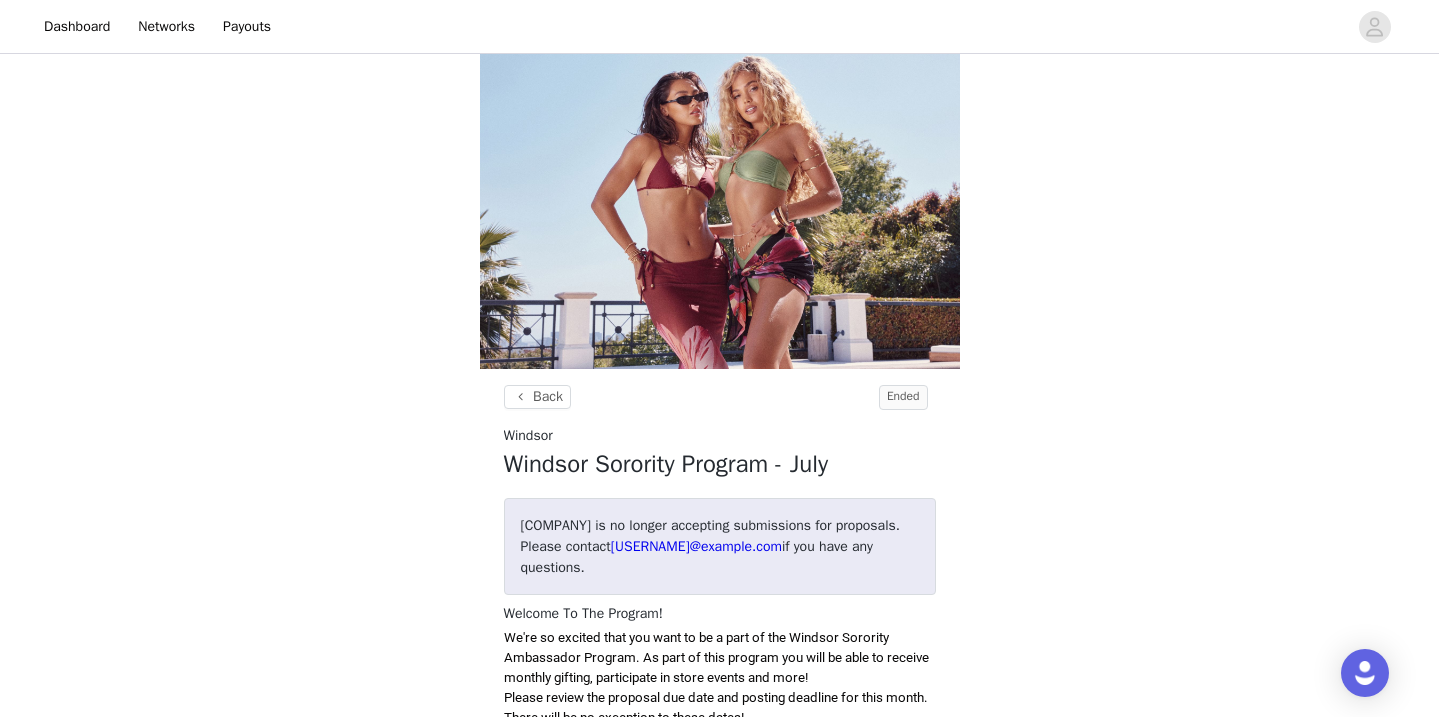 scroll, scrollTop: 64, scrollLeft: 0, axis: vertical 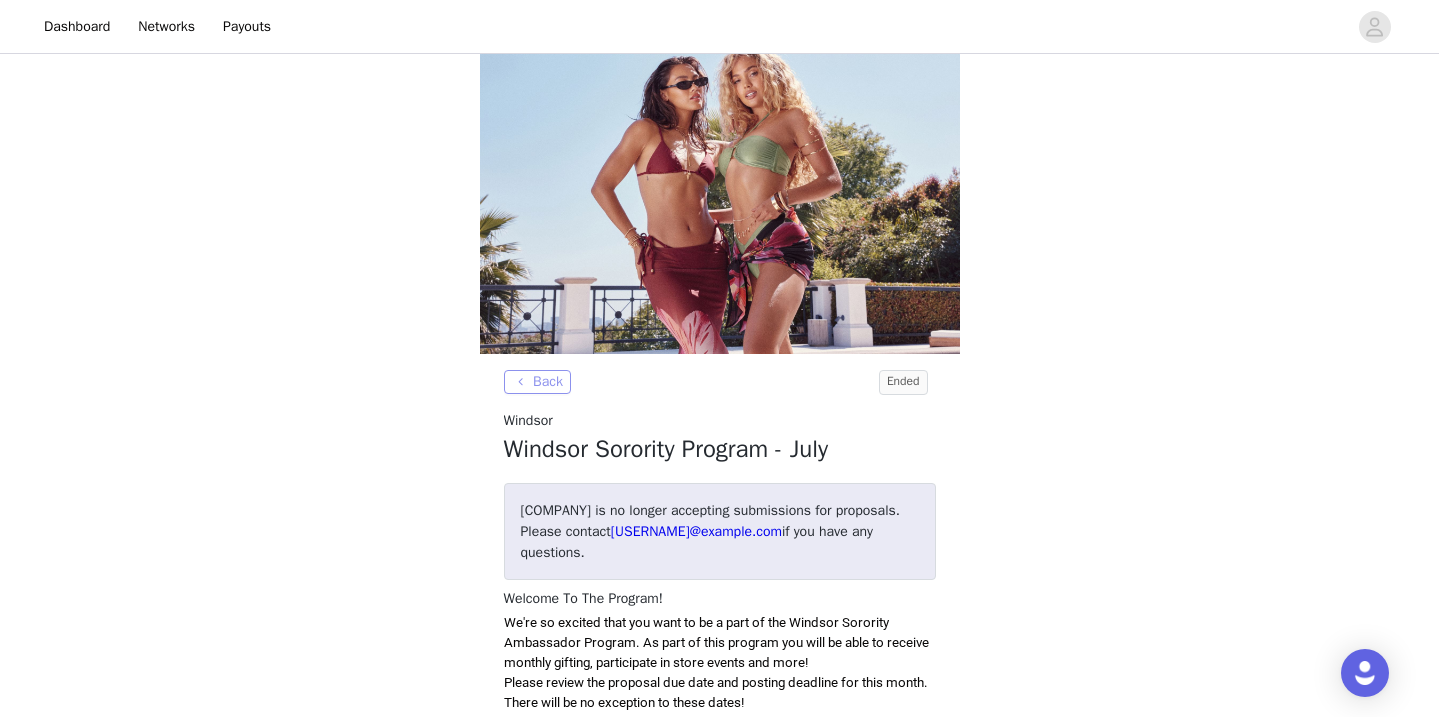 click on "Back" at bounding box center (537, 382) 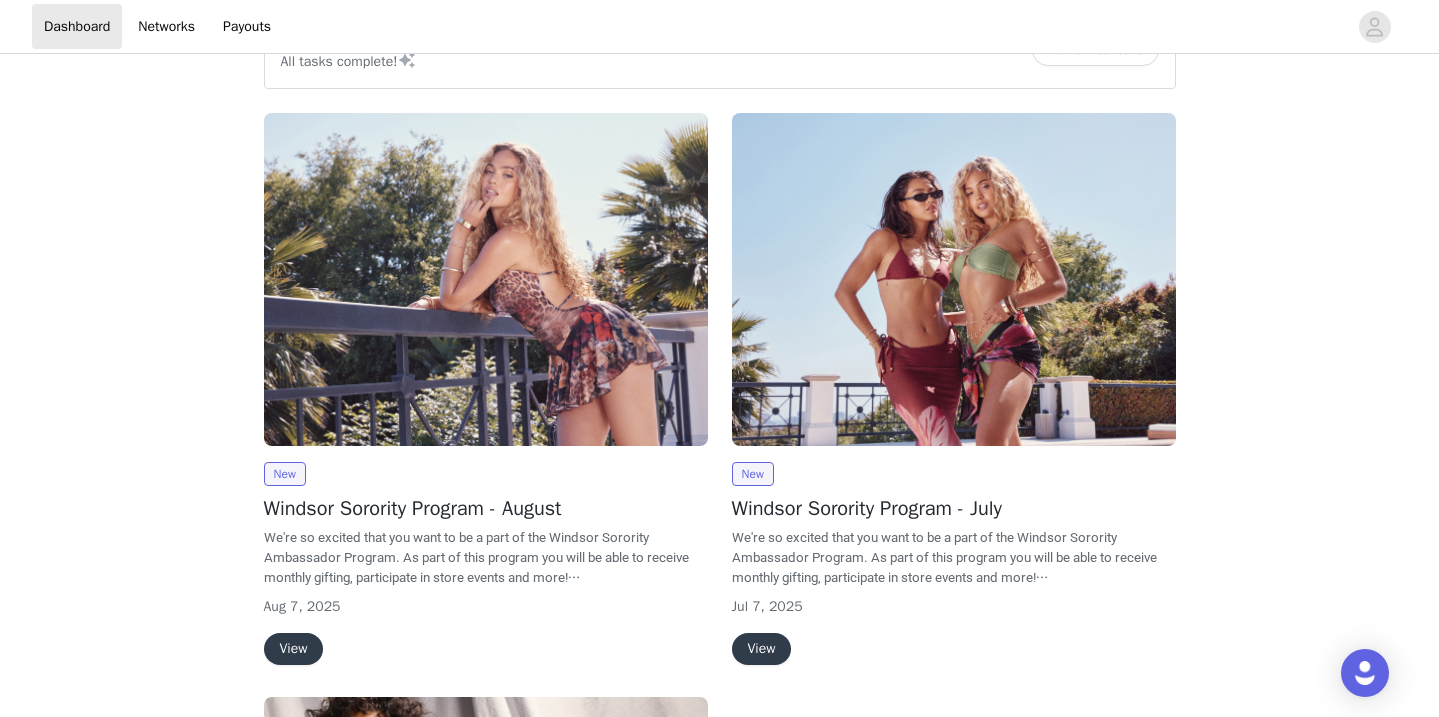 click on "View" at bounding box center [294, 649] 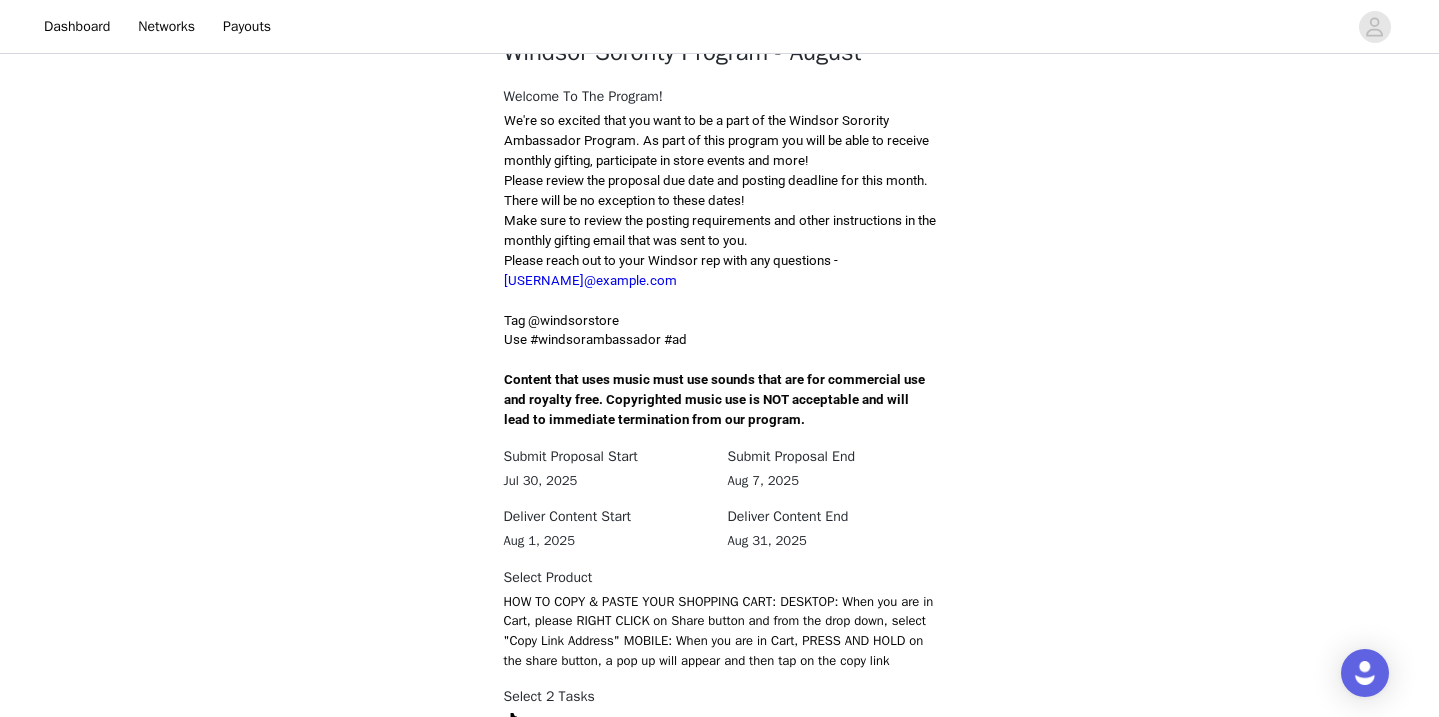 scroll, scrollTop: 663, scrollLeft: 0, axis: vertical 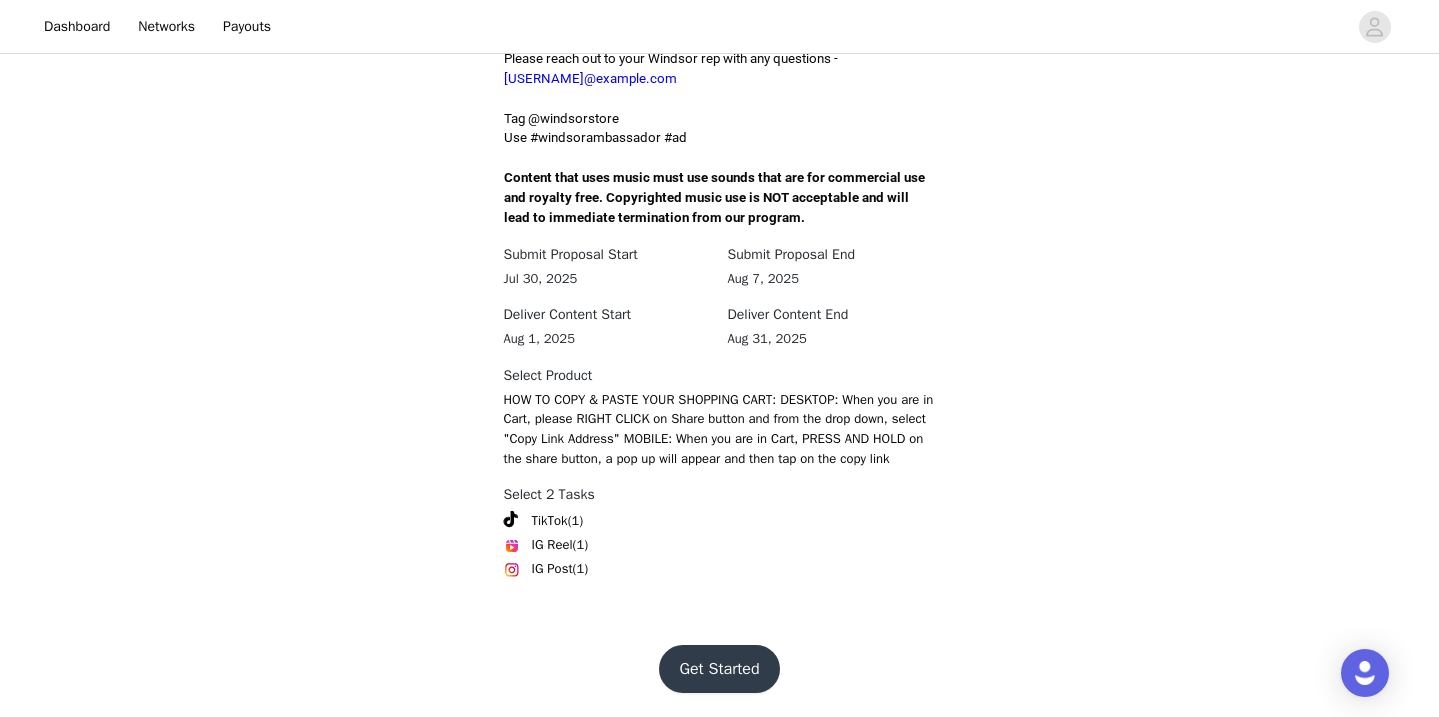 click on "Get Started" at bounding box center [719, 669] 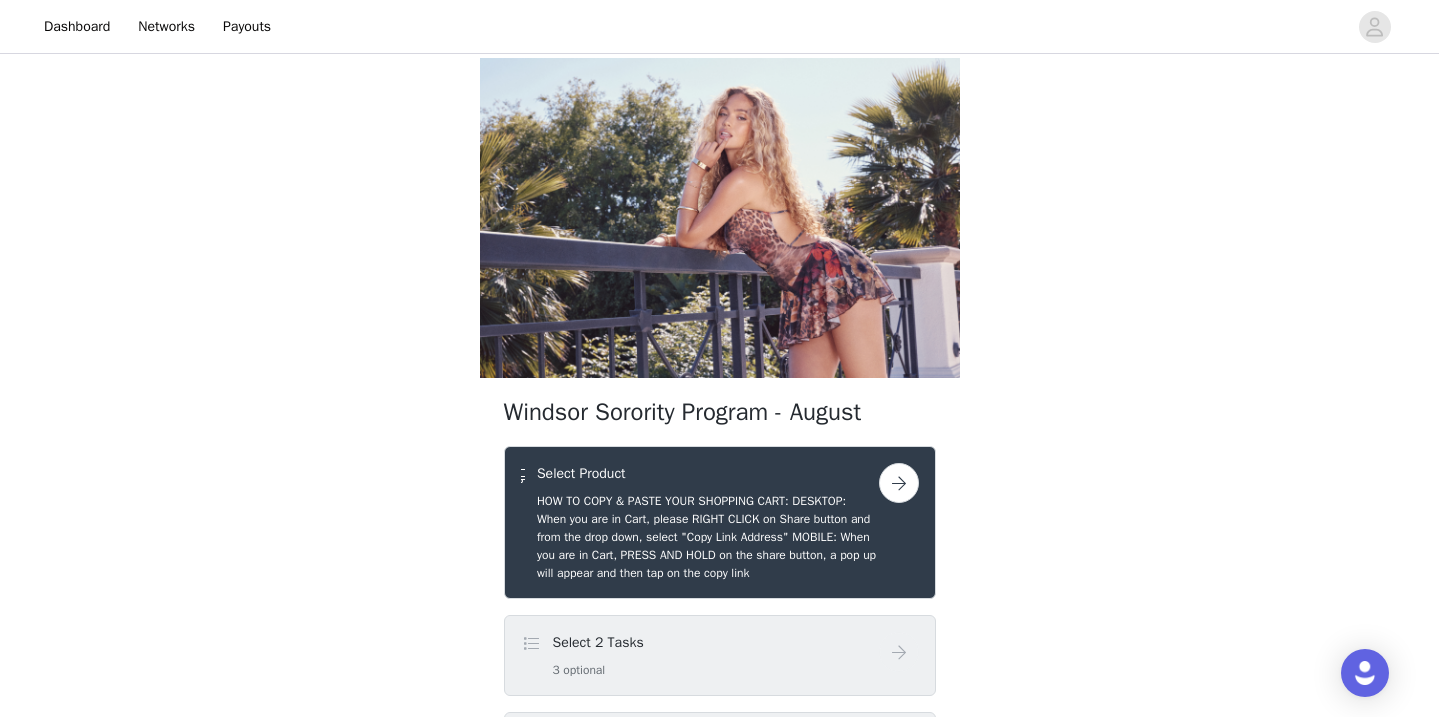 scroll, scrollTop: 224, scrollLeft: 0, axis: vertical 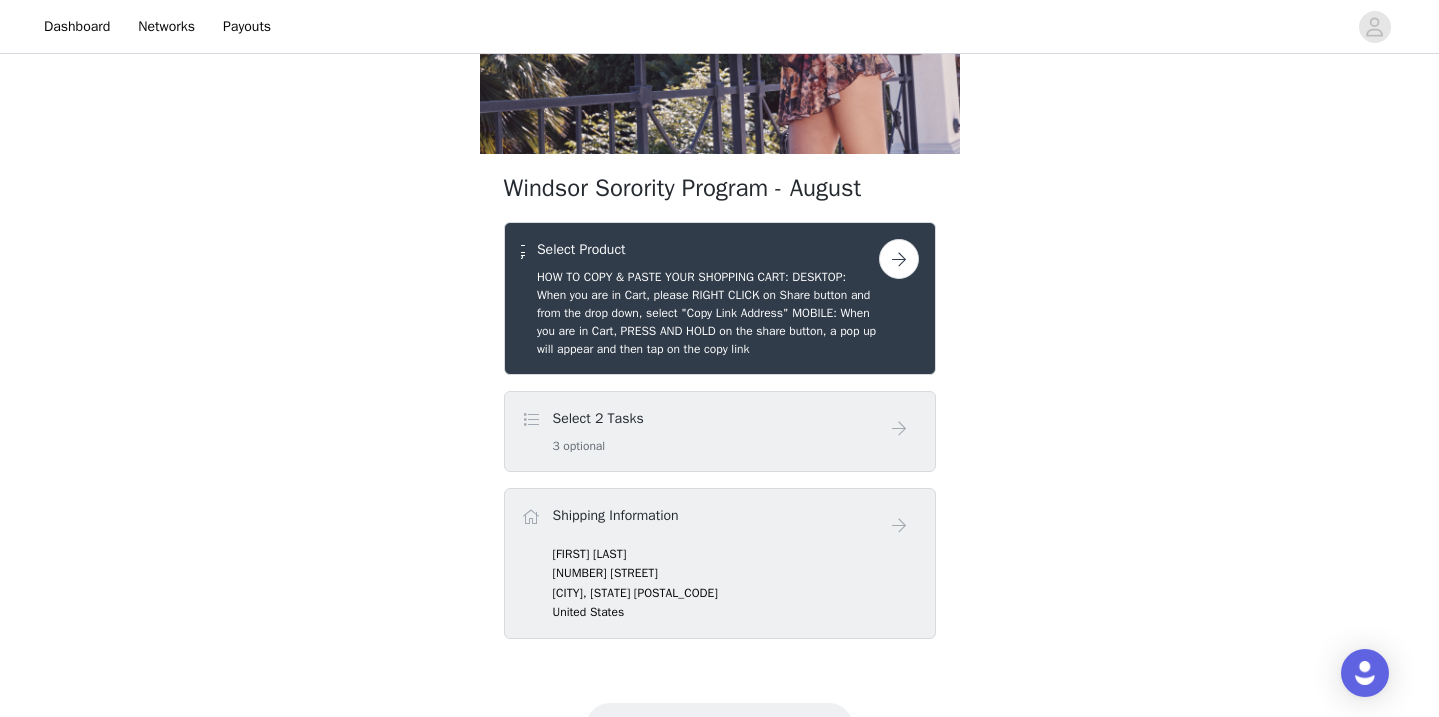click at bounding box center [899, 259] 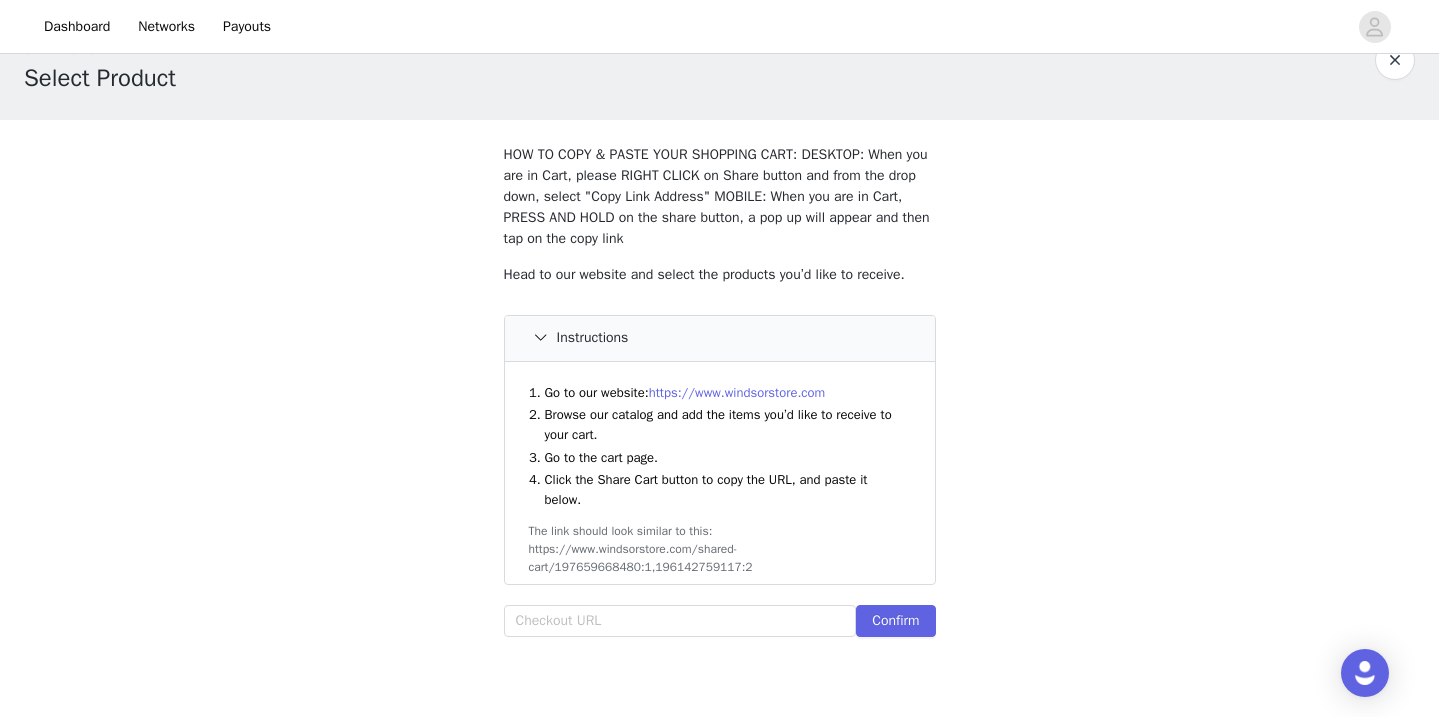scroll, scrollTop: 44, scrollLeft: 0, axis: vertical 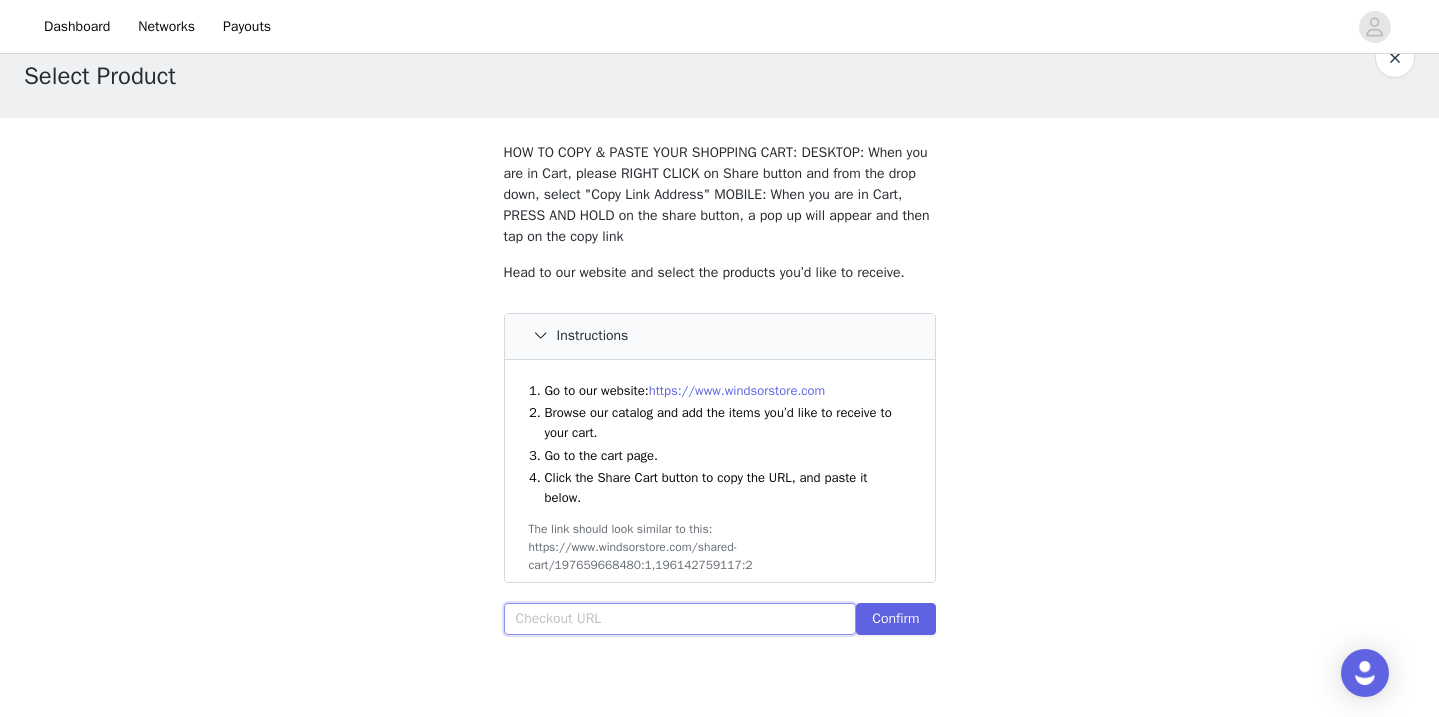 click at bounding box center (680, 619) 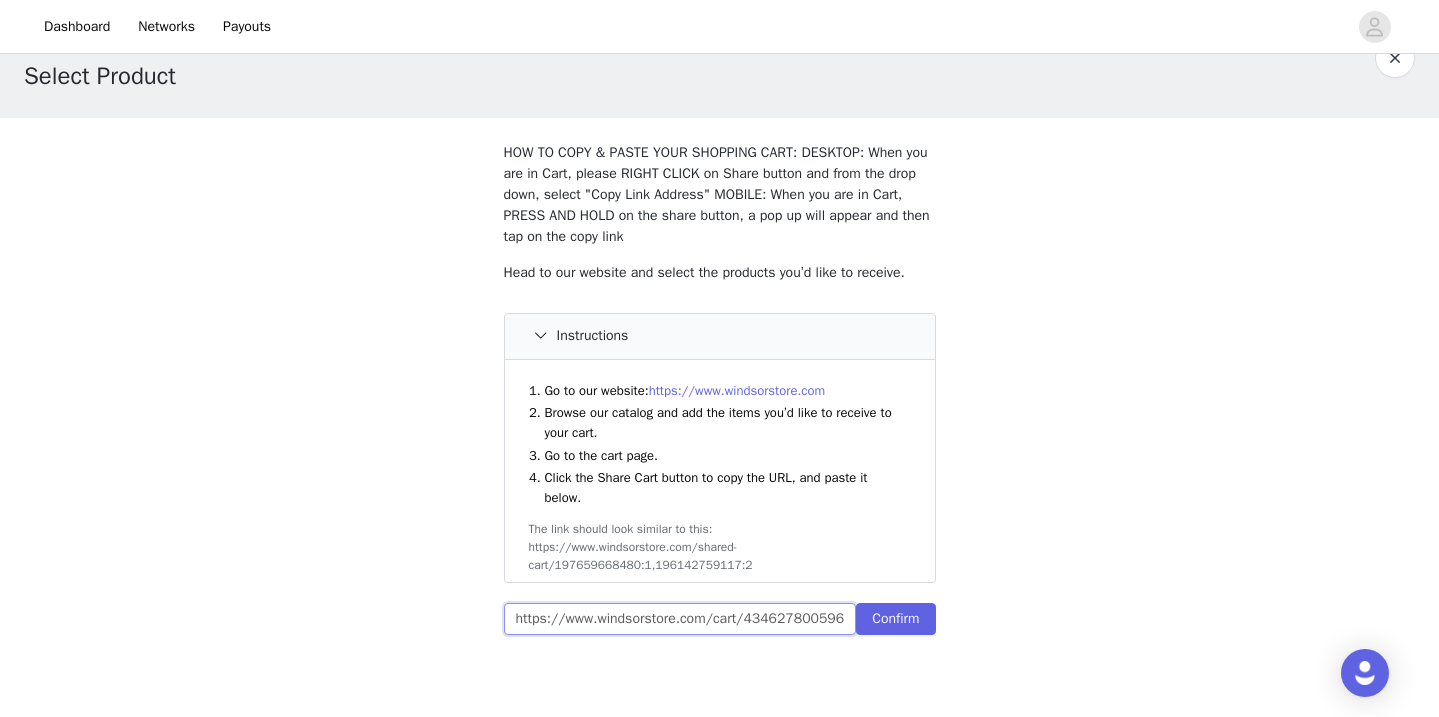 scroll, scrollTop: 0, scrollLeft: 728, axis: horizontal 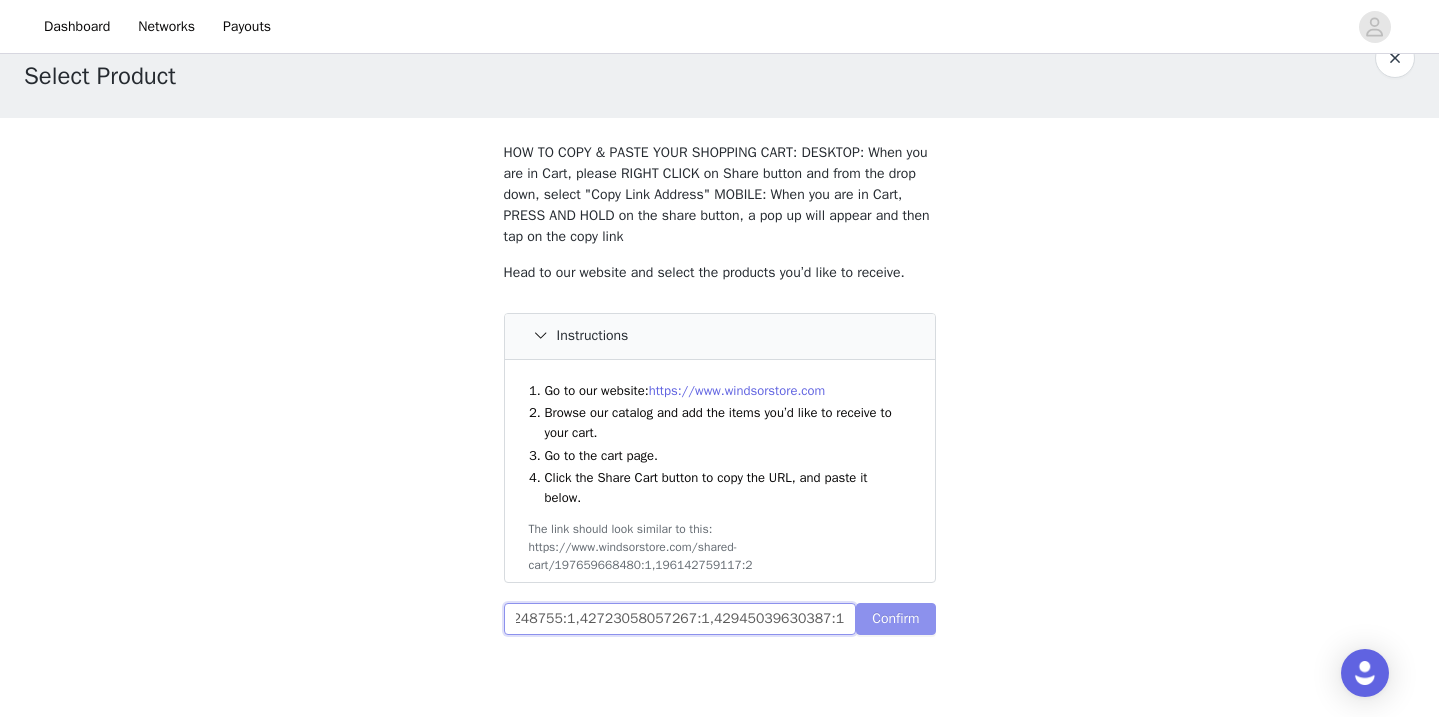 type on "https://www.windsorstore.com/cart/43462780059699:1,42968469307443:1,42822303383603:1,42772674248755:1,42723058057267:1,42945039630387:1" 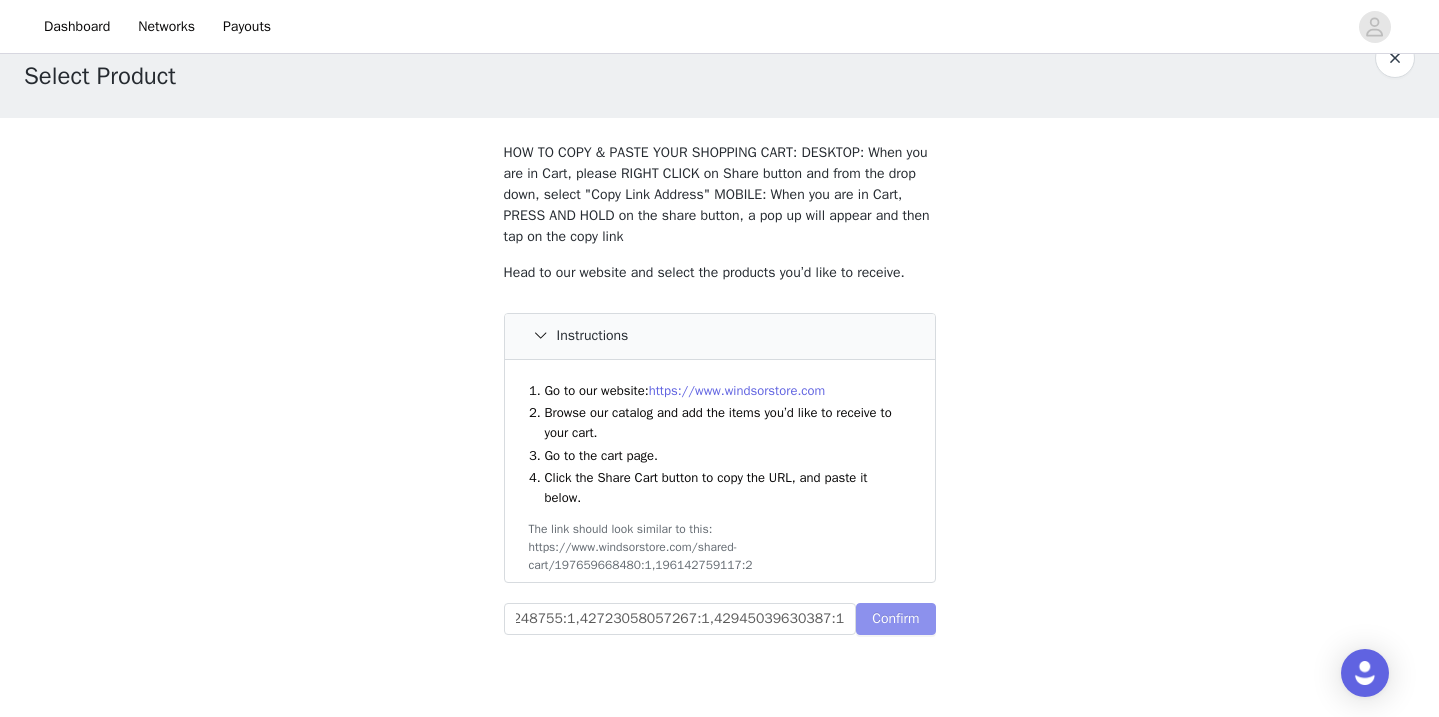 click on "Confirm" at bounding box center [895, 619] 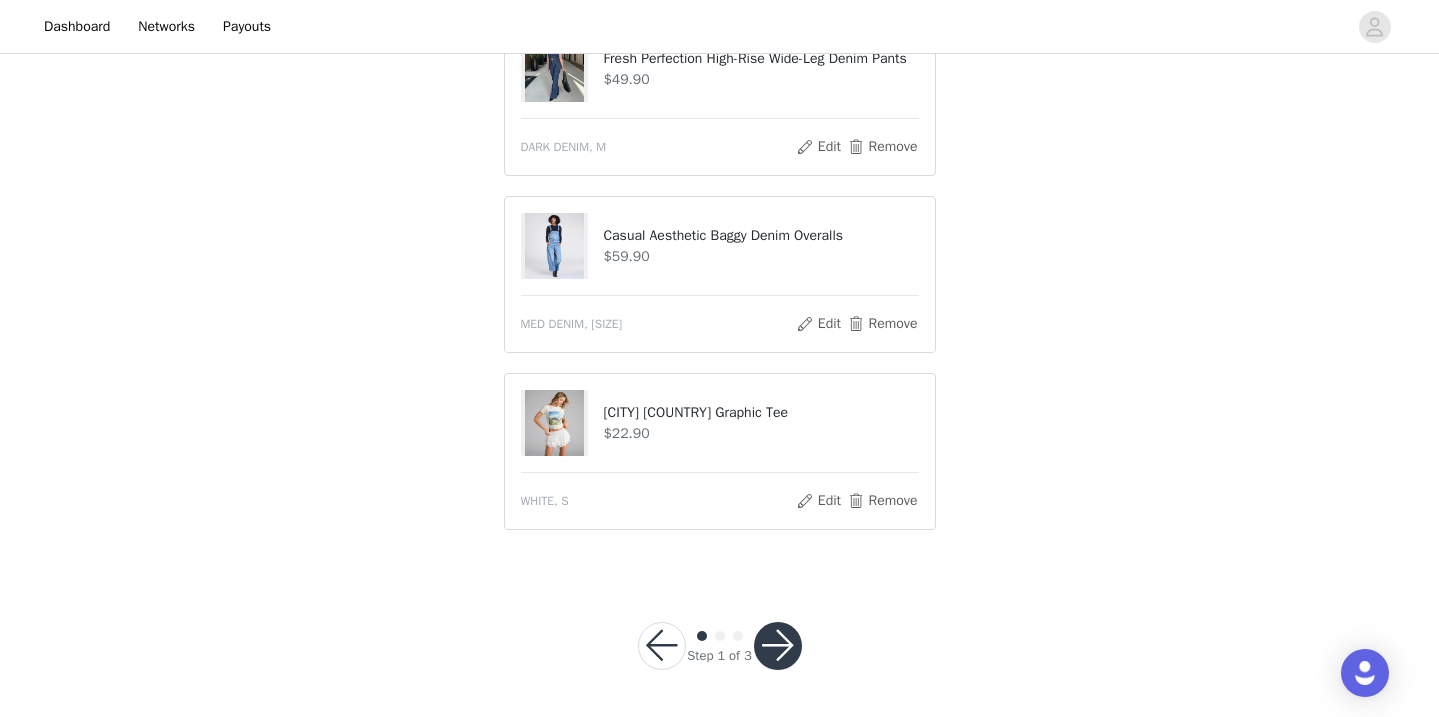 scroll, scrollTop: 1200, scrollLeft: 0, axis: vertical 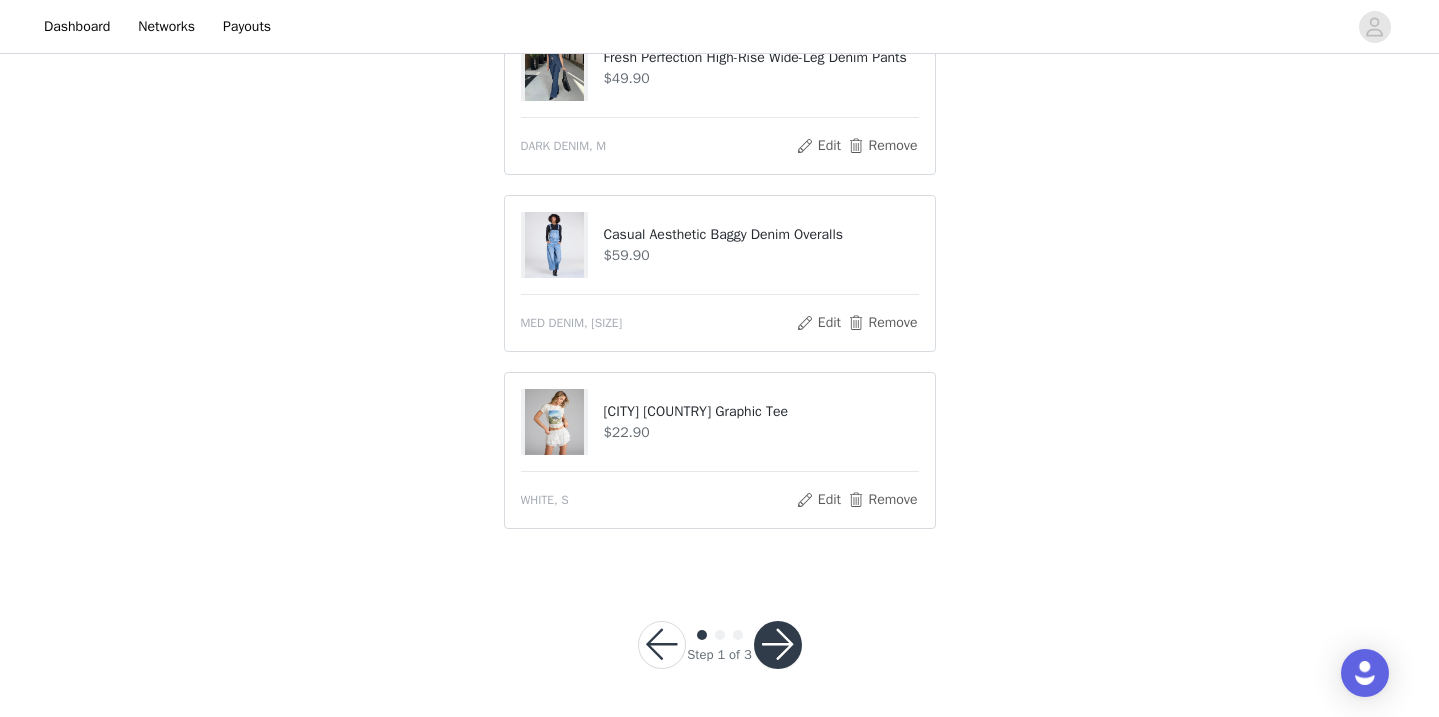 click at bounding box center [778, 645] 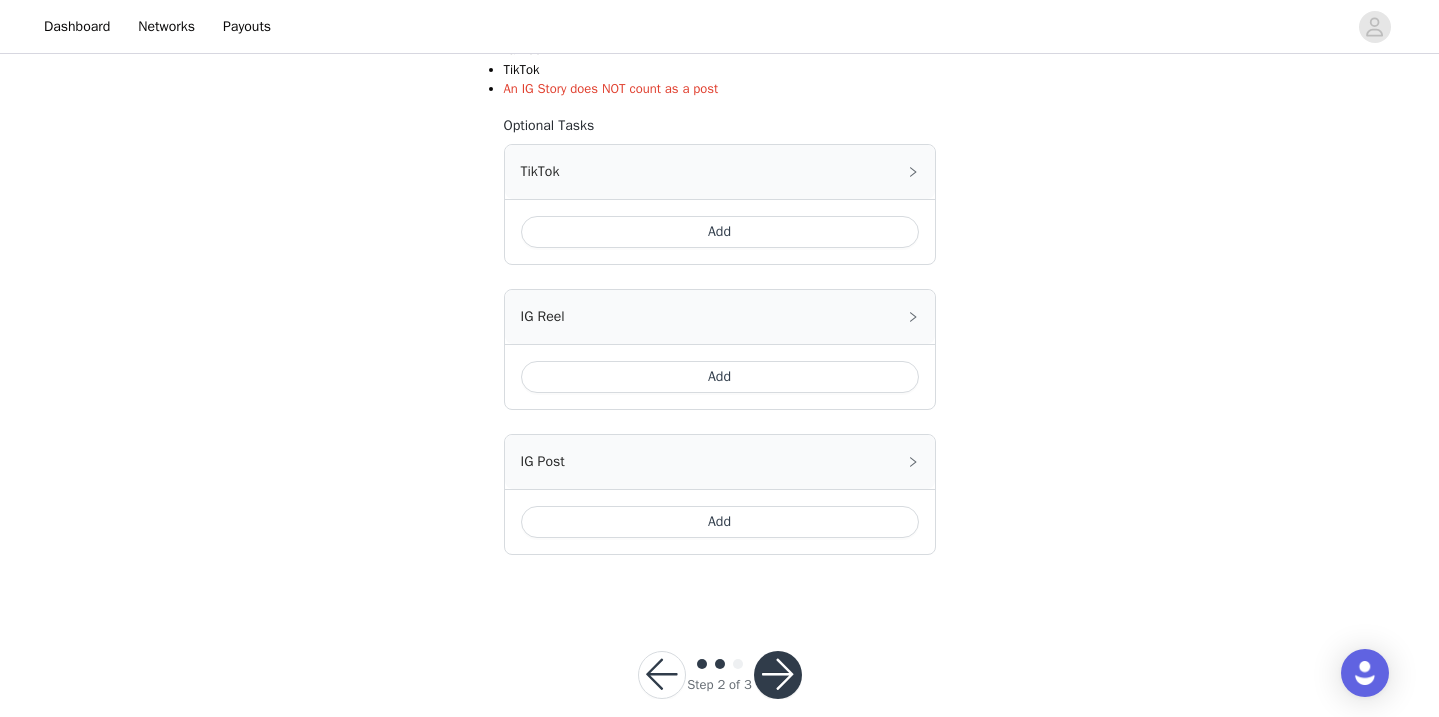 scroll, scrollTop: 463, scrollLeft: 0, axis: vertical 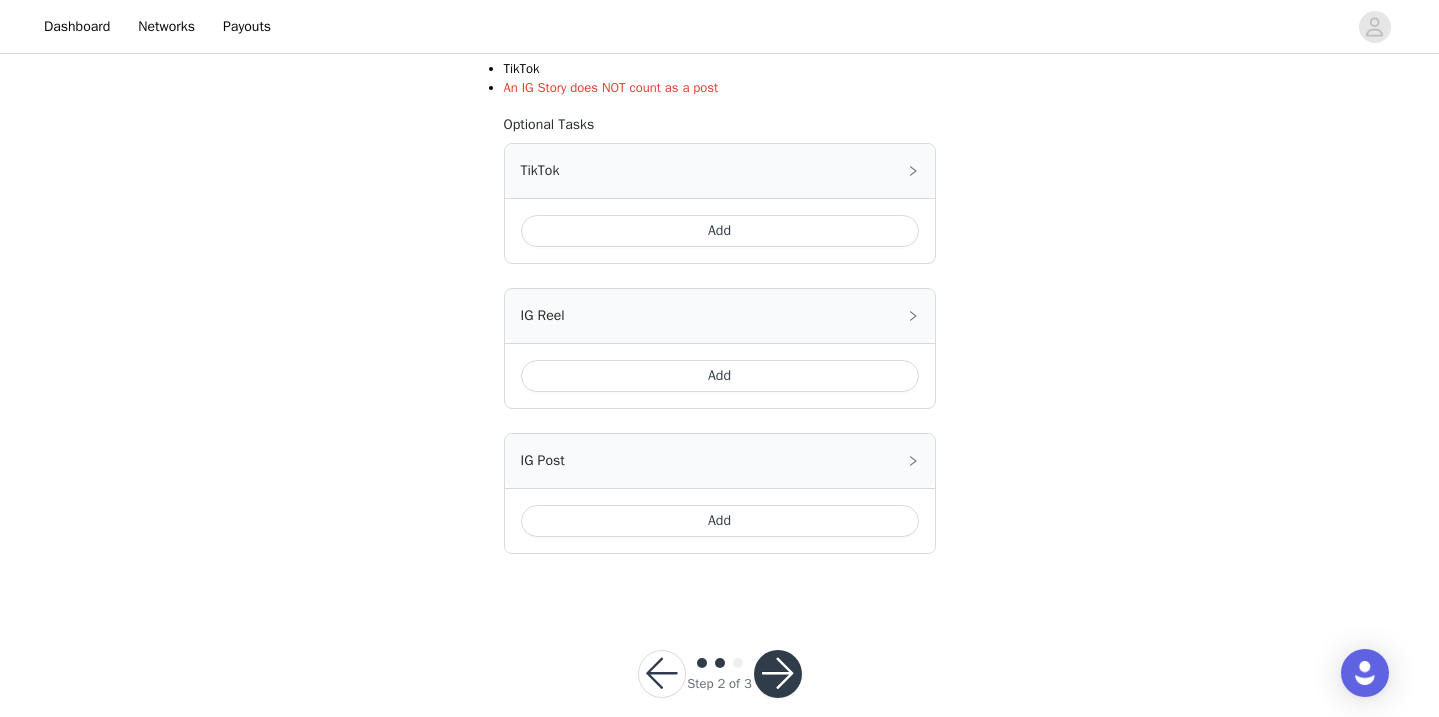 click on "Add" at bounding box center (720, 521) 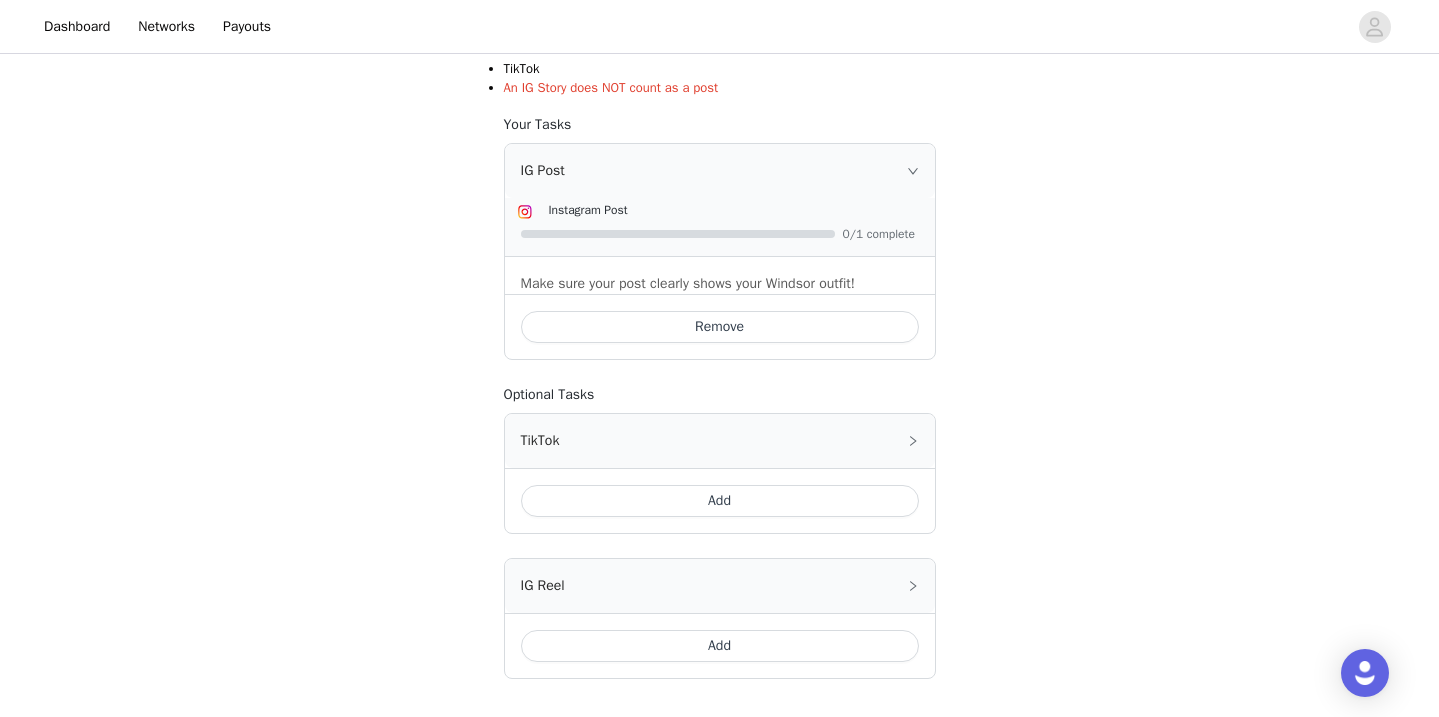 click on "Add" at bounding box center (720, 501) 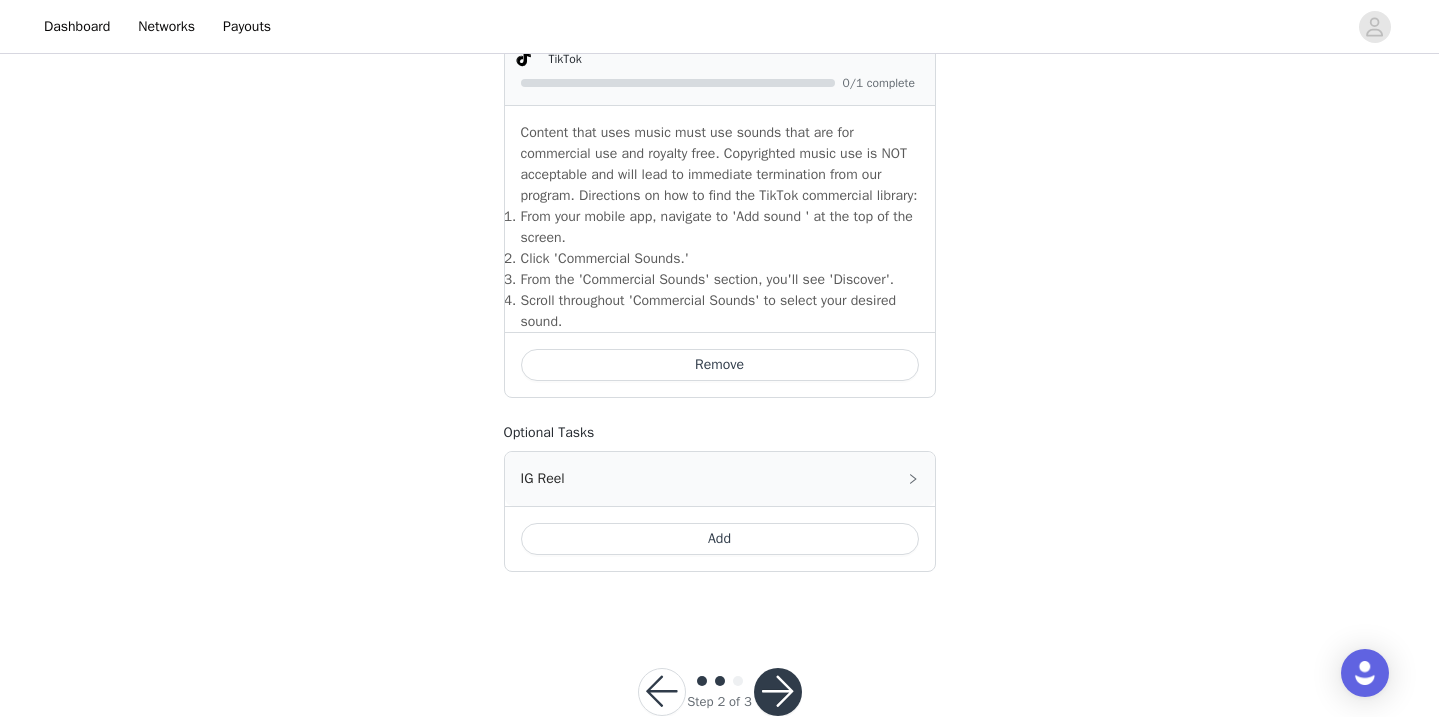 scroll, scrollTop: 922, scrollLeft: 0, axis: vertical 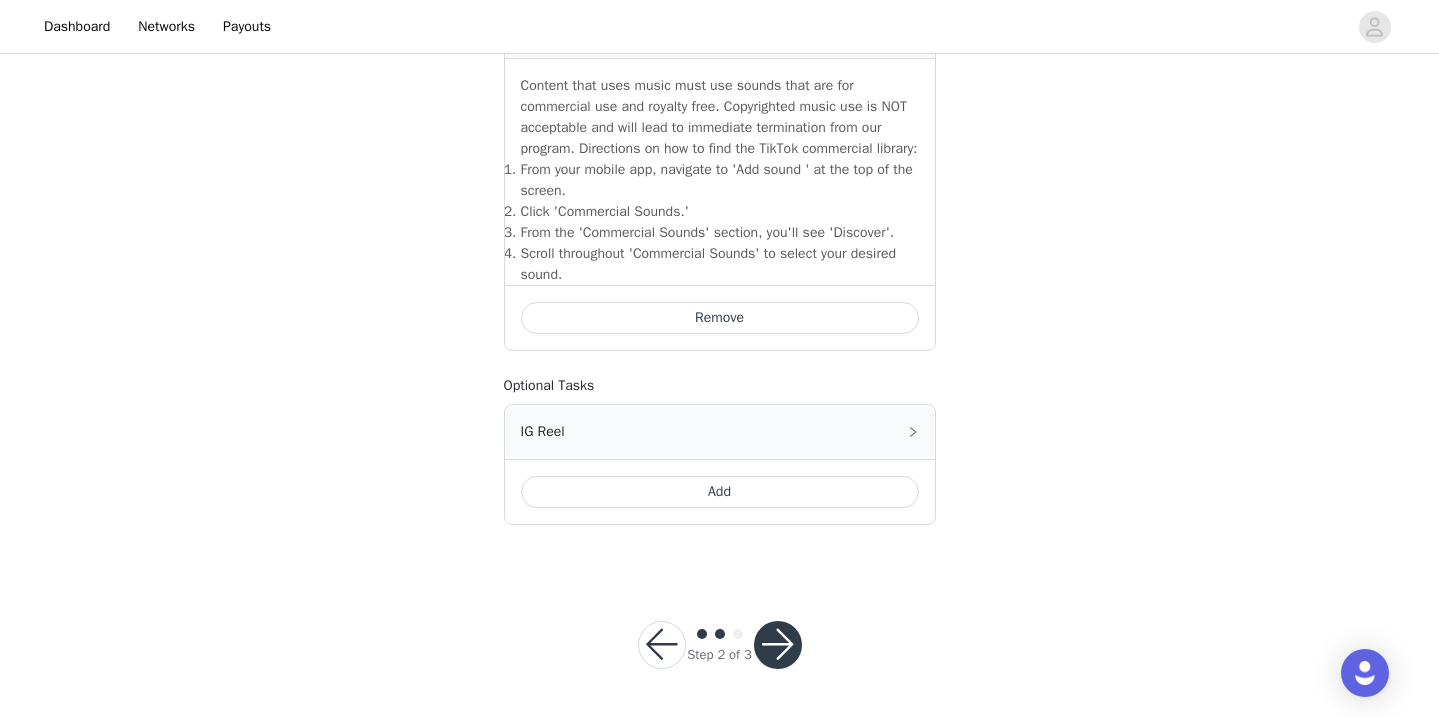 click at bounding box center (778, 645) 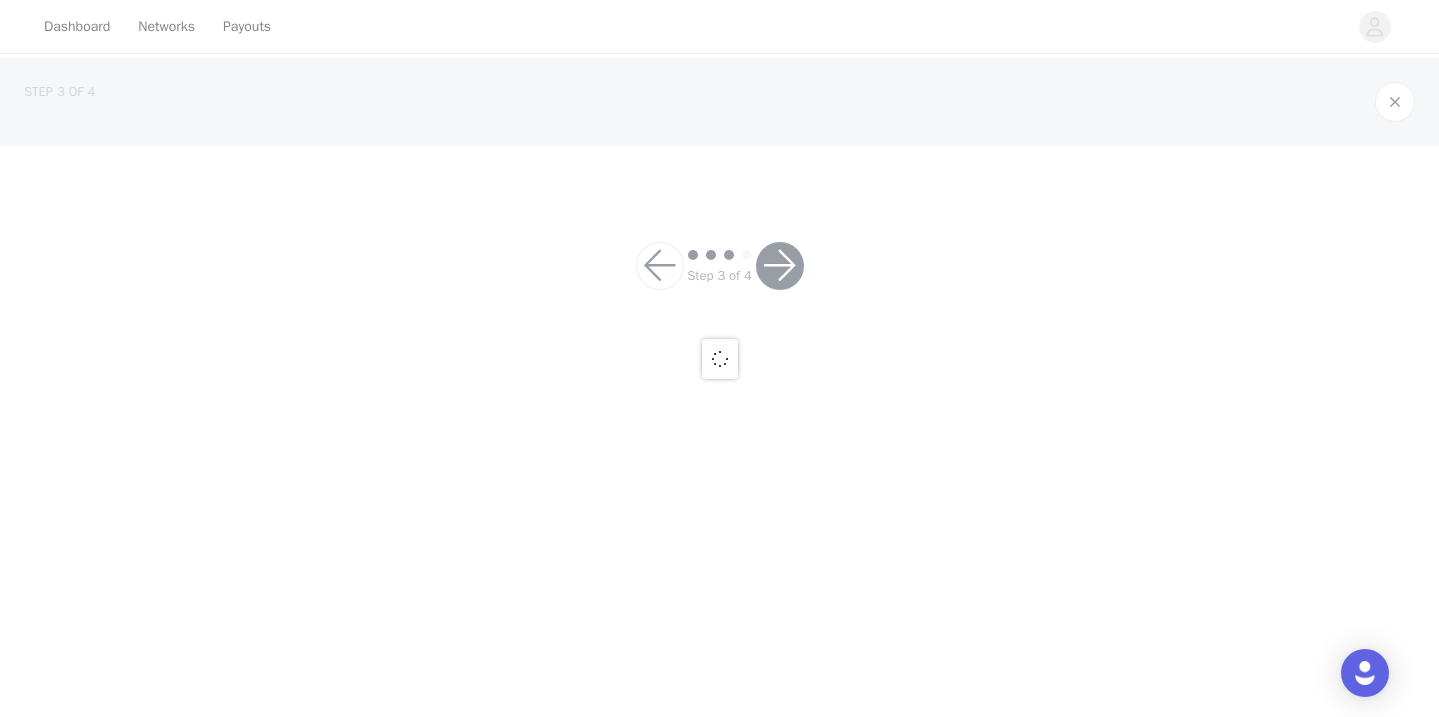 scroll, scrollTop: 0, scrollLeft: 0, axis: both 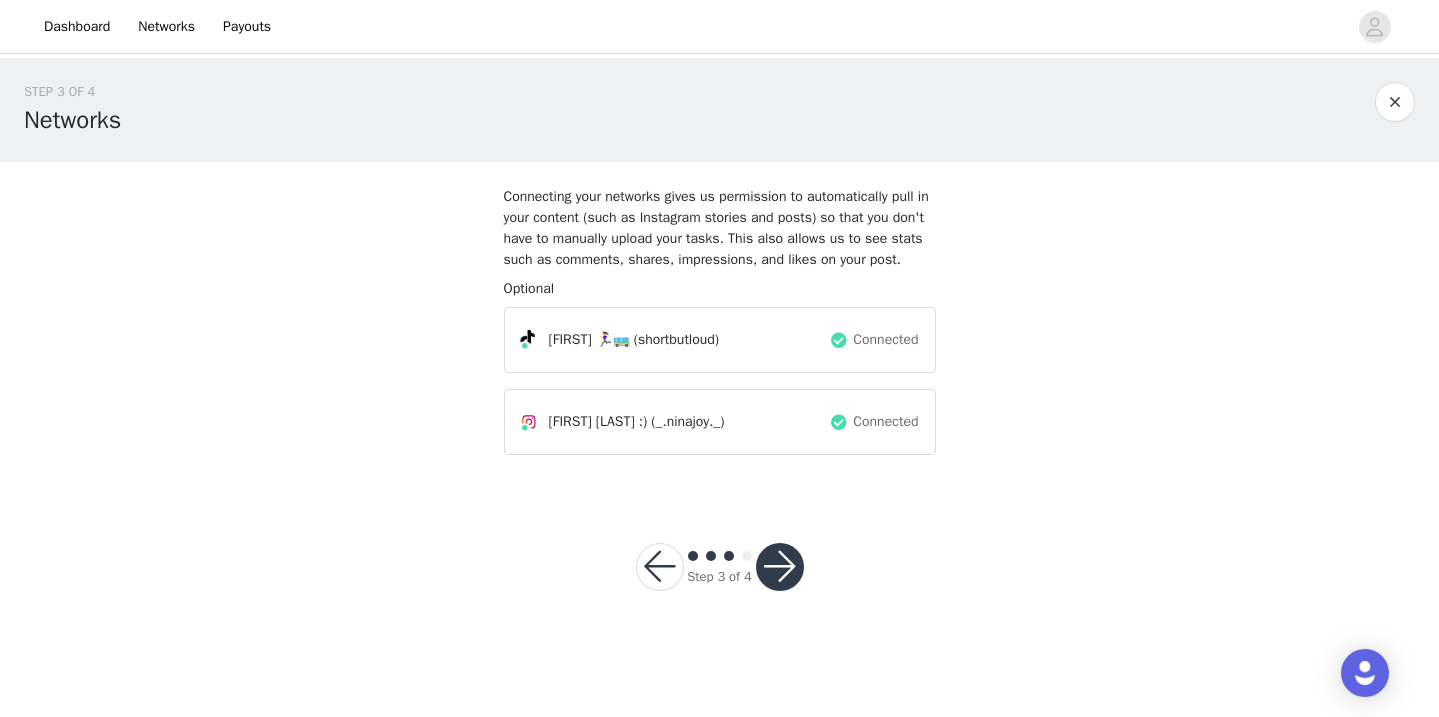 click at bounding box center [780, 567] 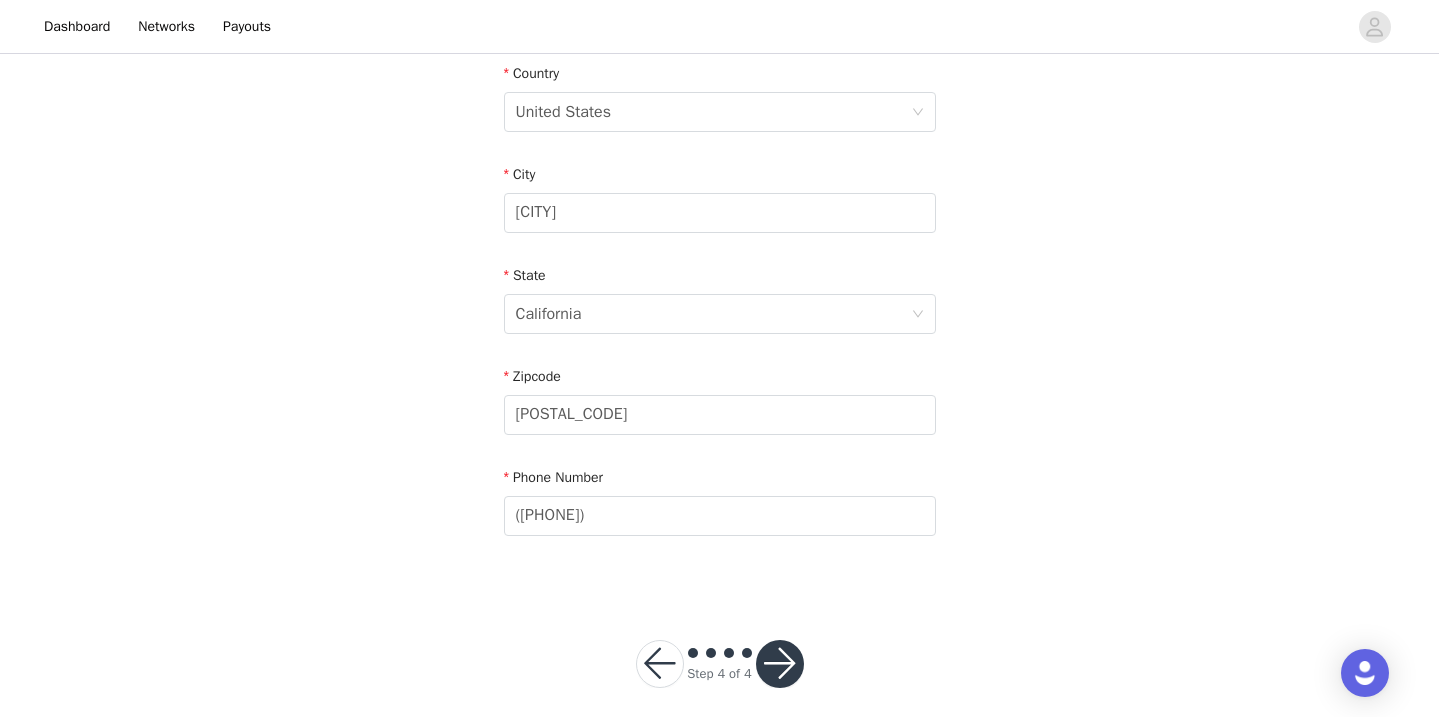 scroll, scrollTop: 646, scrollLeft: 0, axis: vertical 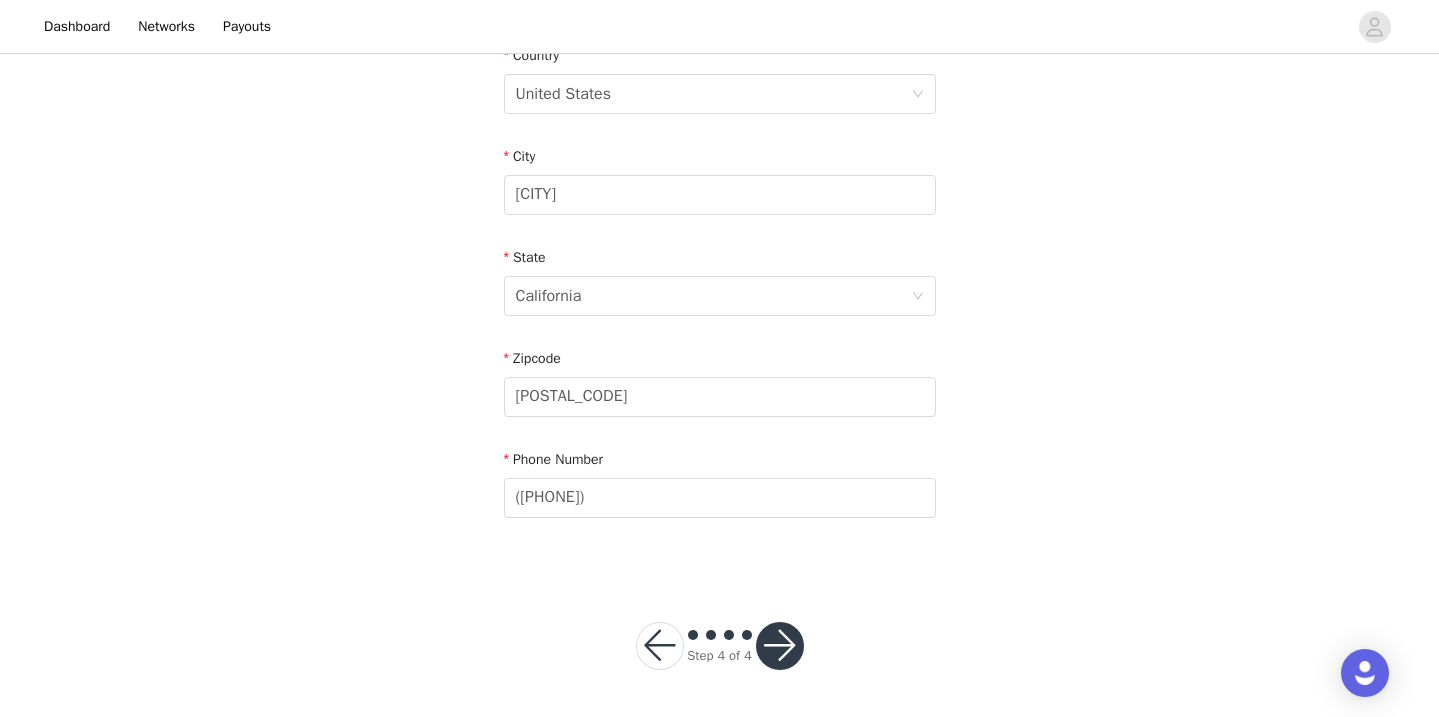 click at bounding box center (780, 646) 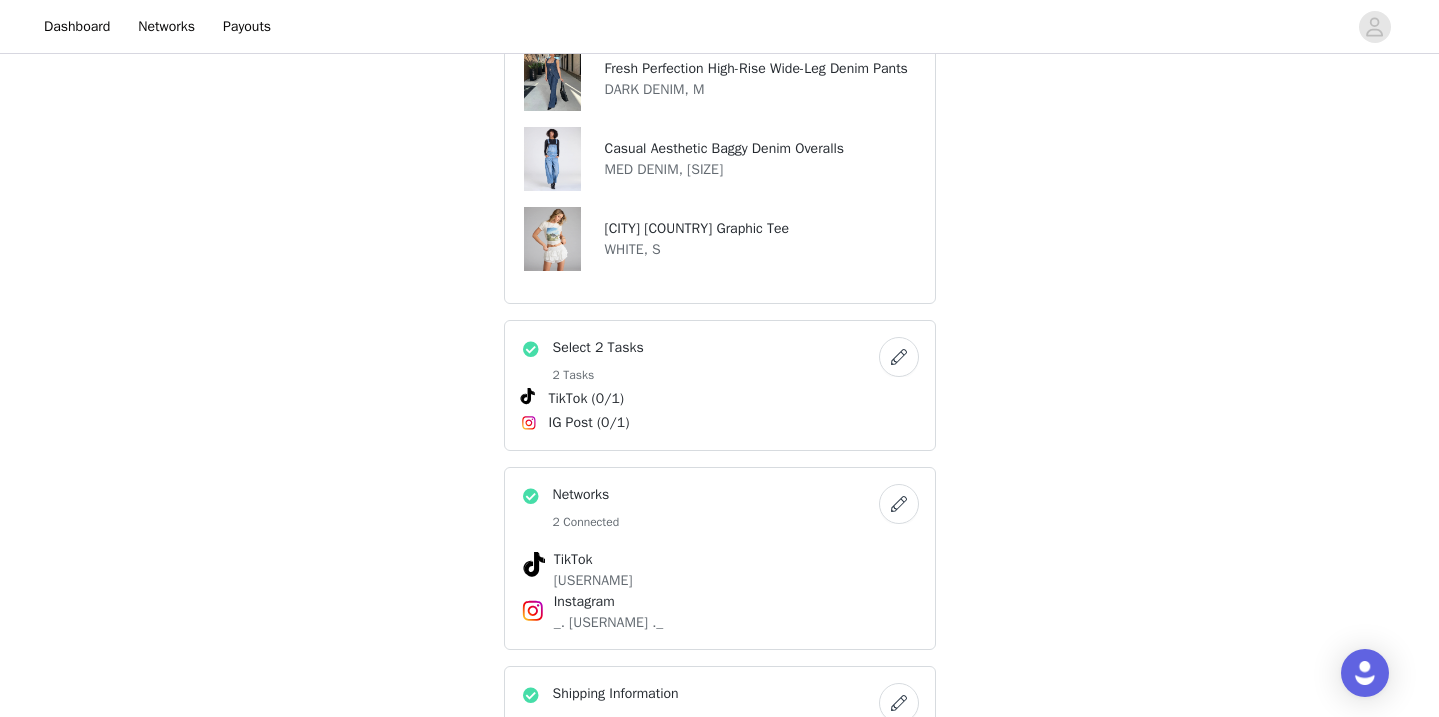 scroll, scrollTop: 974, scrollLeft: 0, axis: vertical 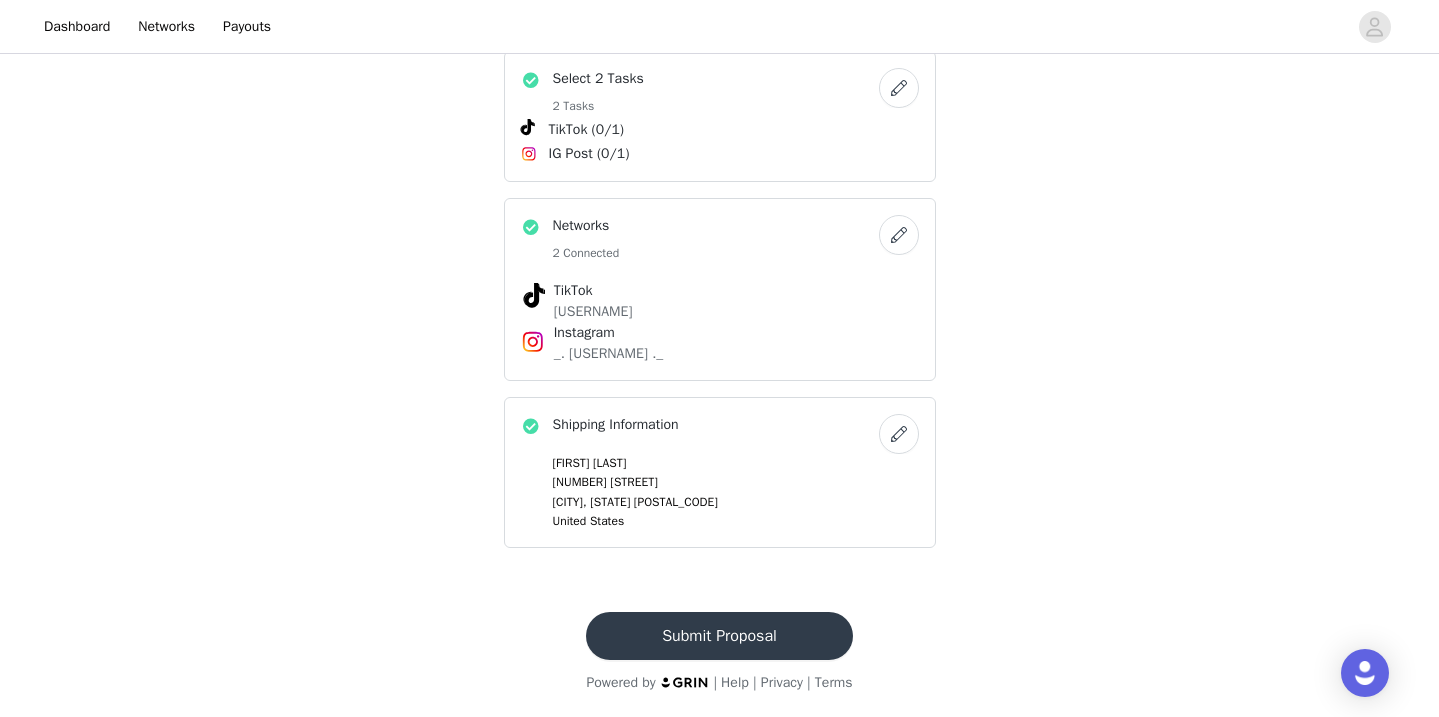 click on "Submit Proposal" at bounding box center [719, 636] 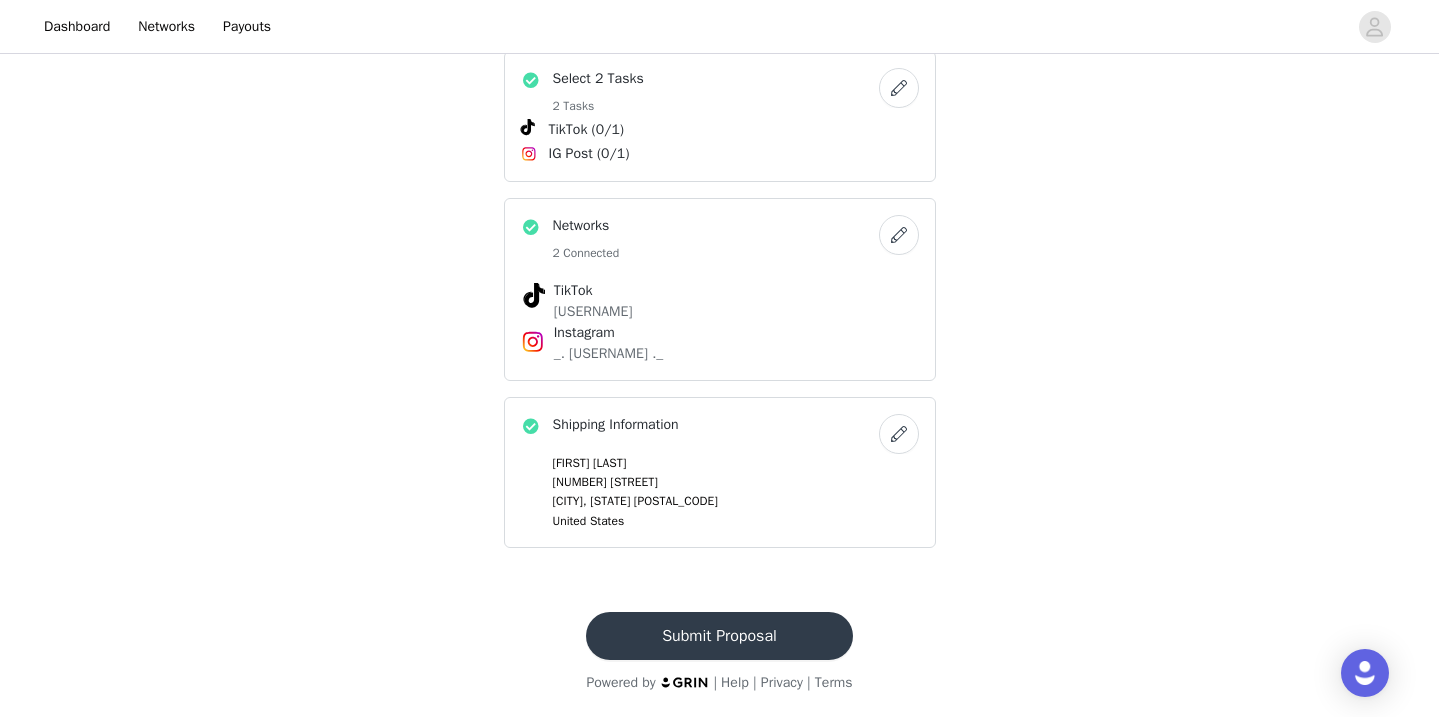 scroll, scrollTop: 0, scrollLeft: 0, axis: both 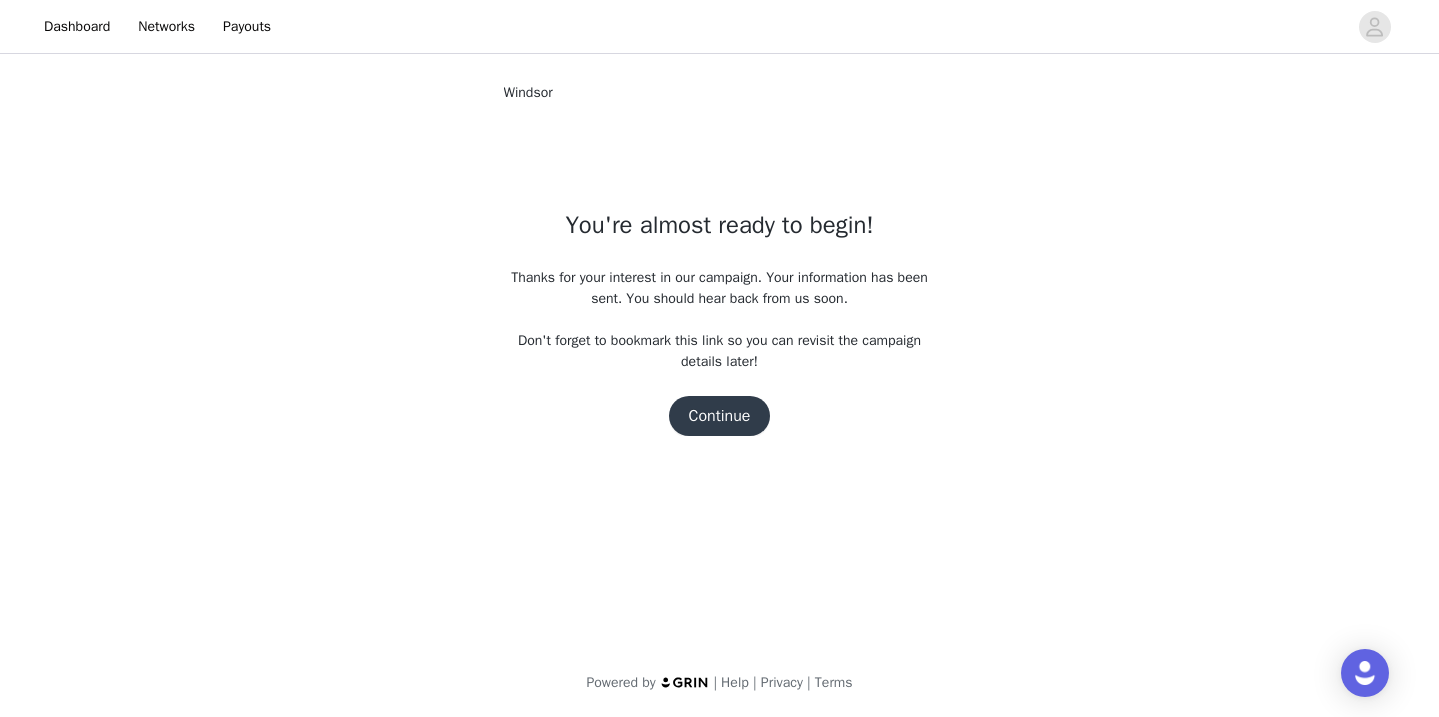 click on "Continue" at bounding box center (720, 416) 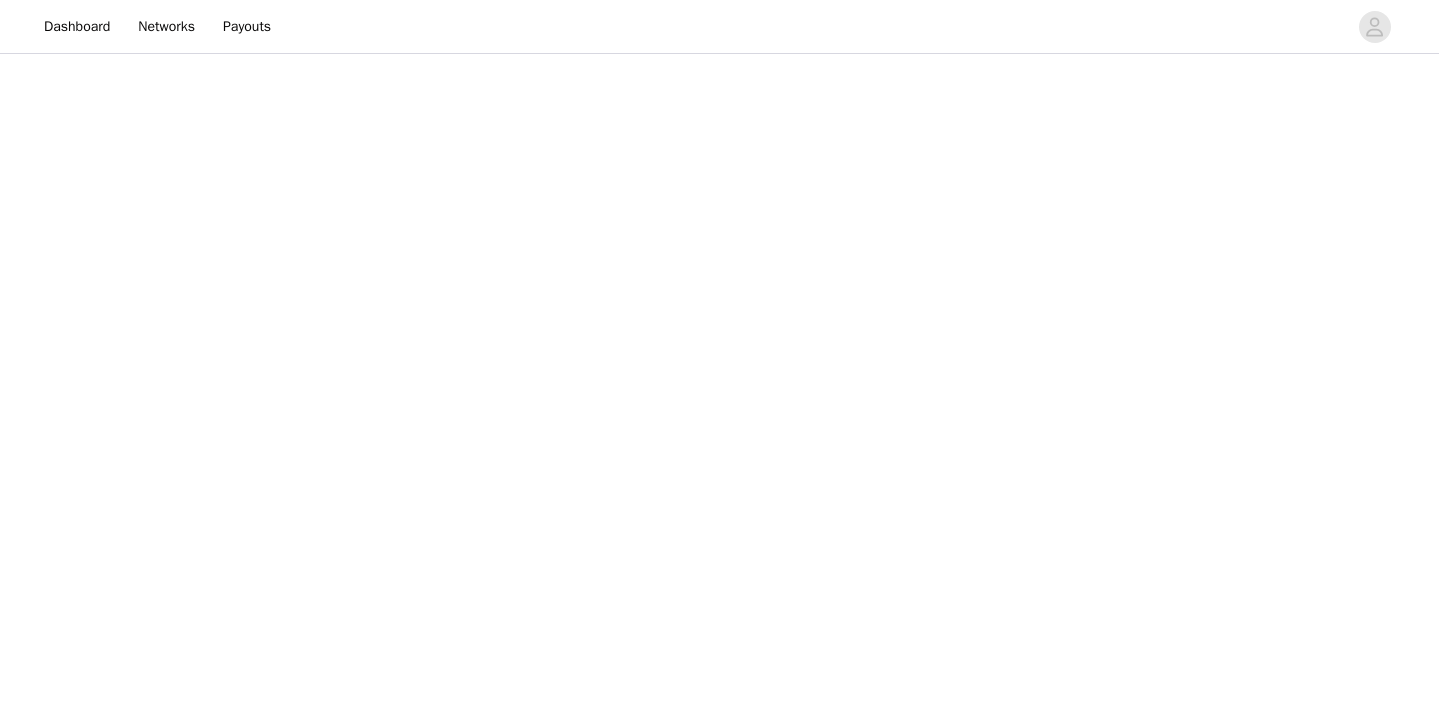 scroll, scrollTop: 0, scrollLeft: 0, axis: both 